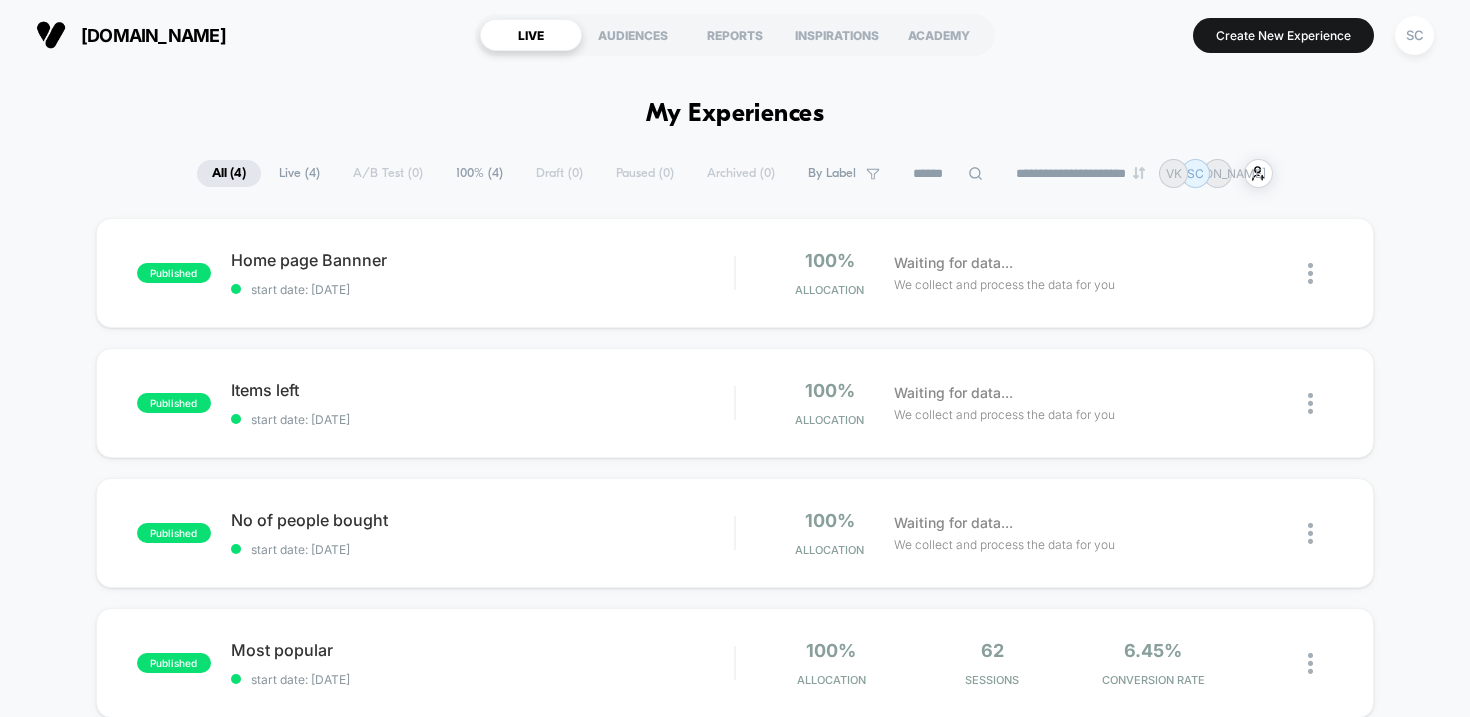 scroll, scrollTop: 0, scrollLeft: 0, axis: both 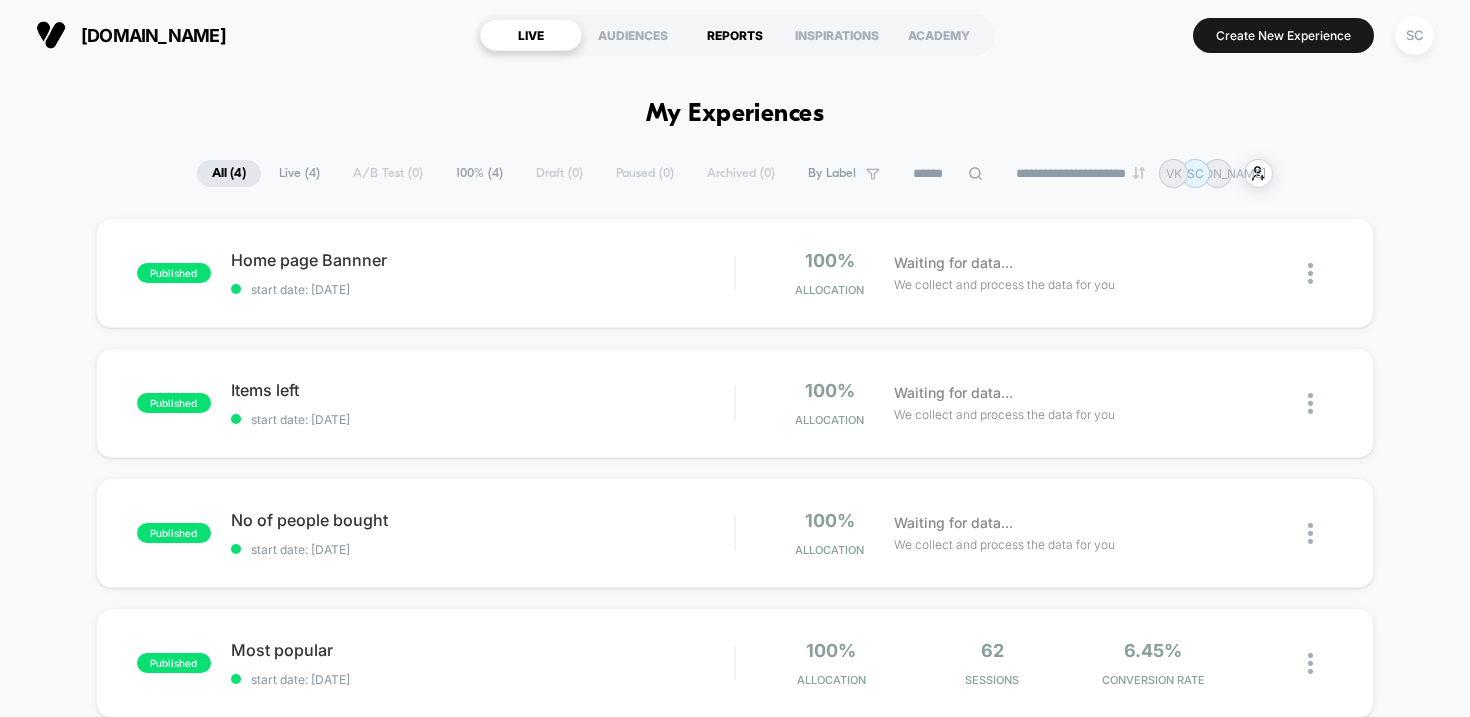 click on "REPORTS" at bounding box center (735, 35) 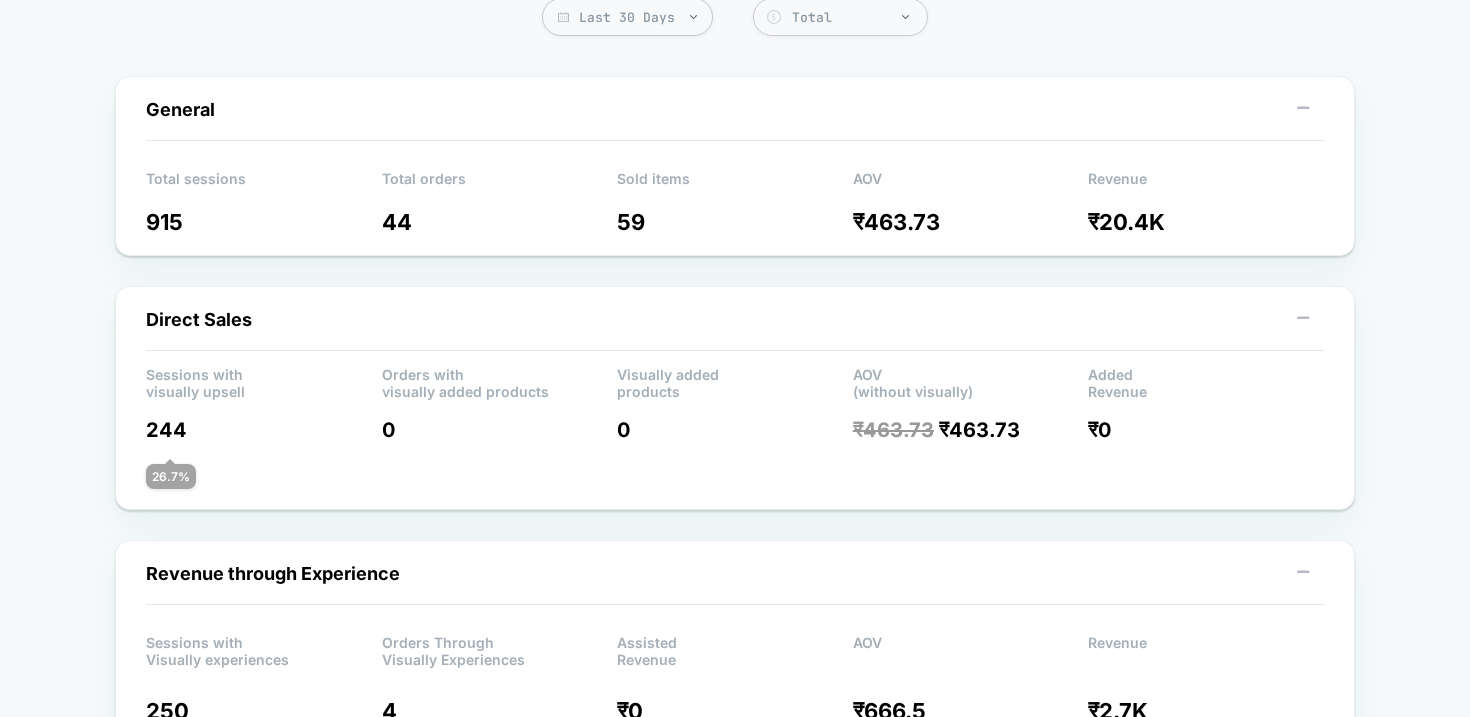 scroll, scrollTop: 0, scrollLeft: 0, axis: both 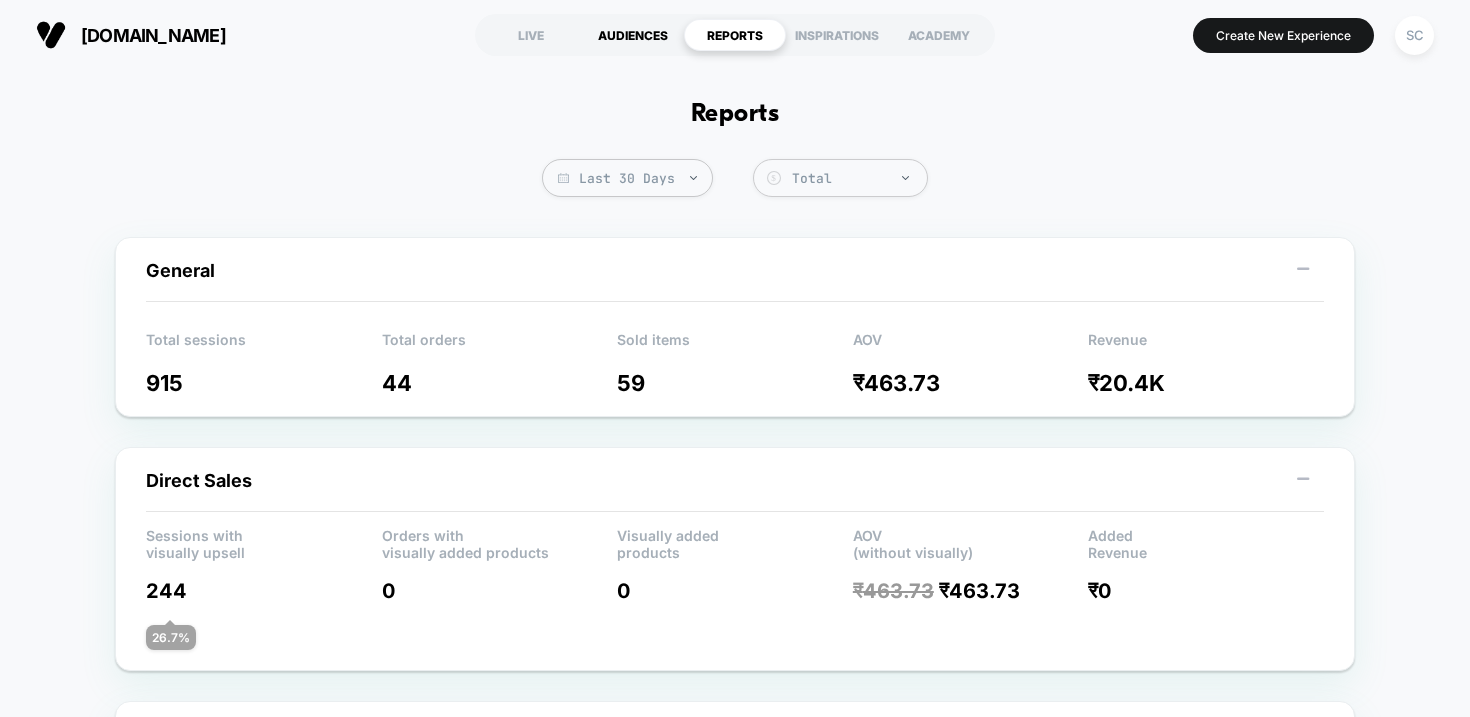 click on "AUDIENCES" at bounding box center [633, 35] 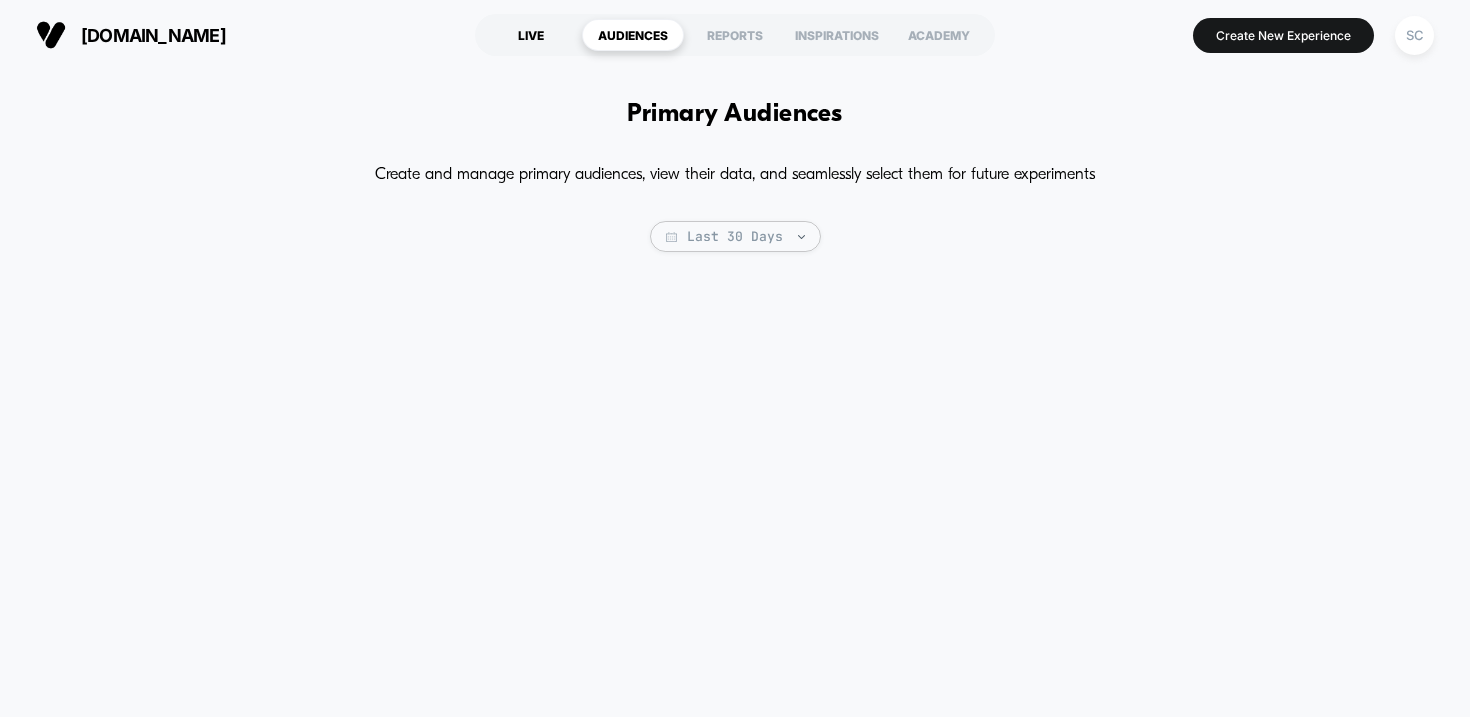 click on "LIVE" at bounding box center (531, 35) 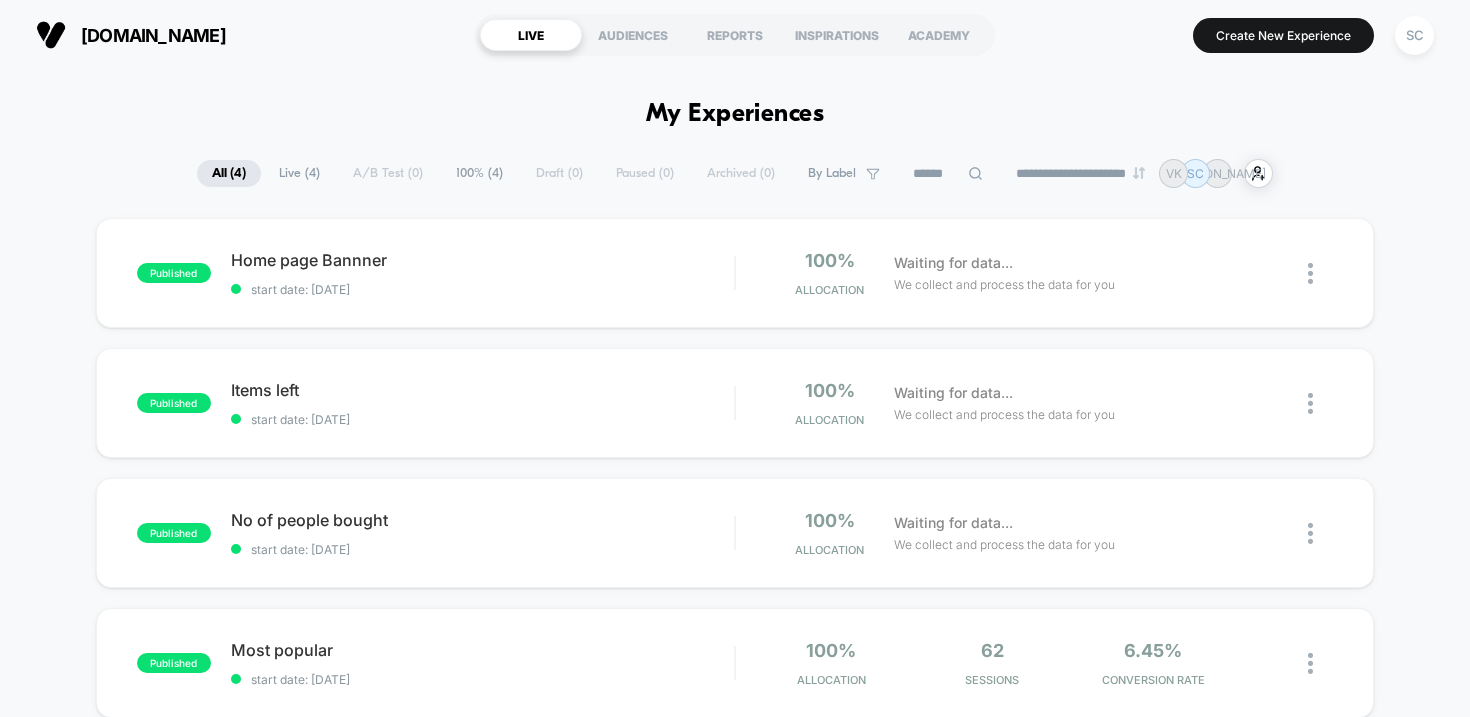 scroll, scrollTop: 0, scrollLeft: 0, axis: both 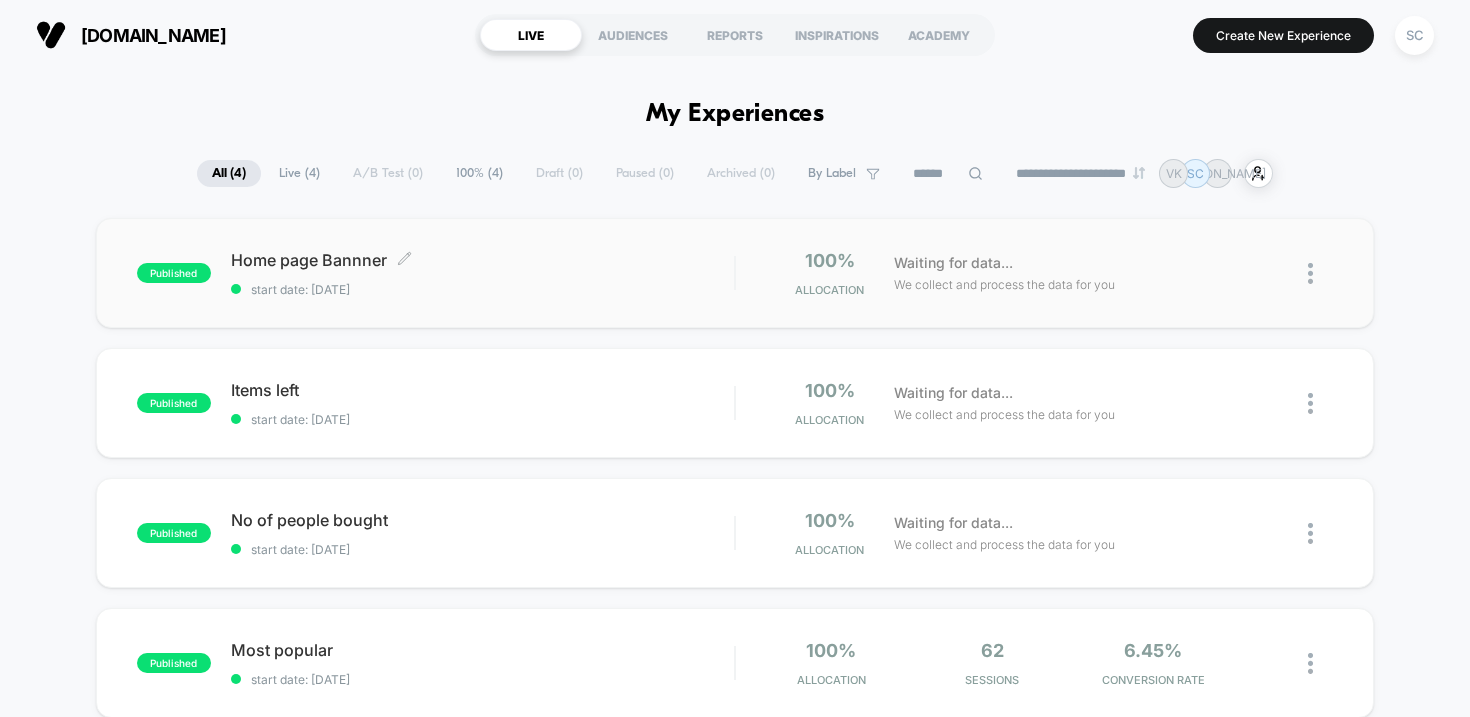 click on "Home page Bannner Click to edit experience details" at bounding box center (483, 260) 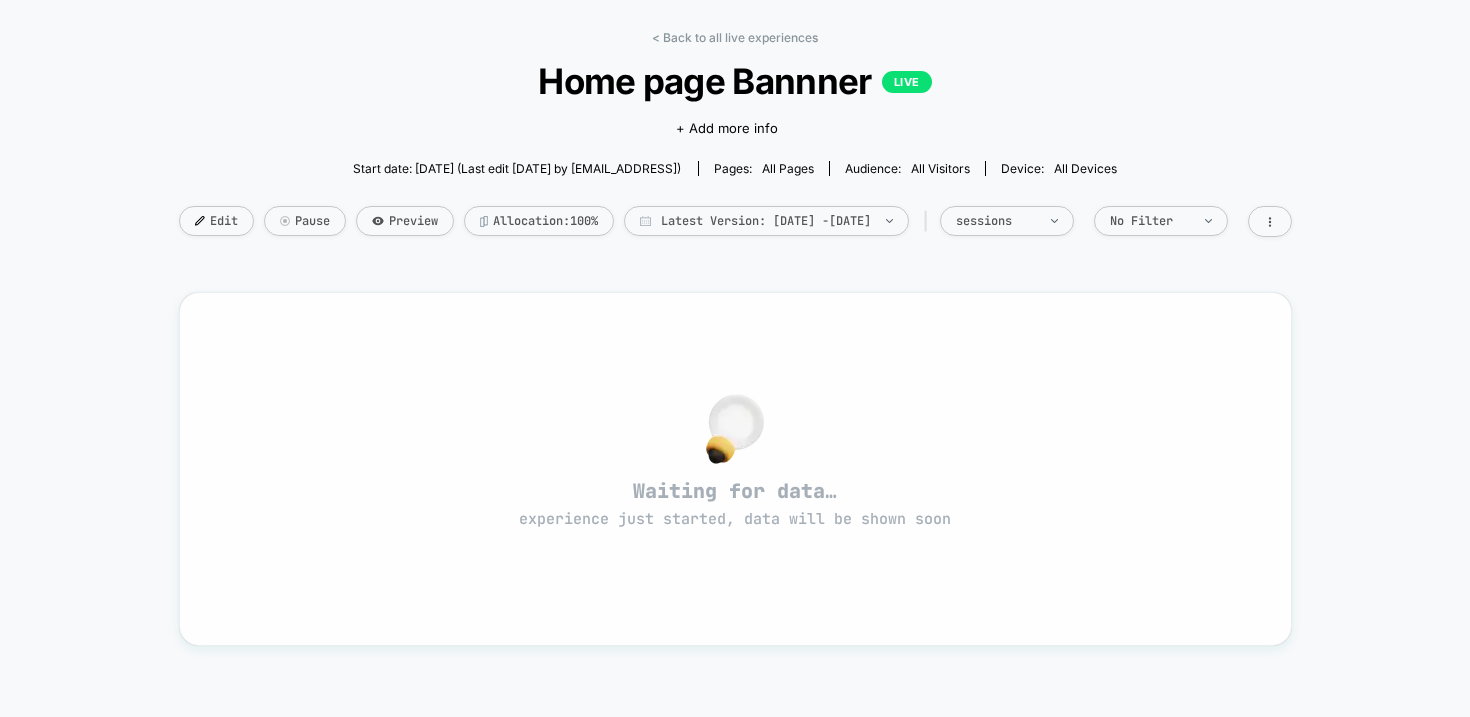 scroll, scrollTop: 0, scrollLeft: 0, axis: both 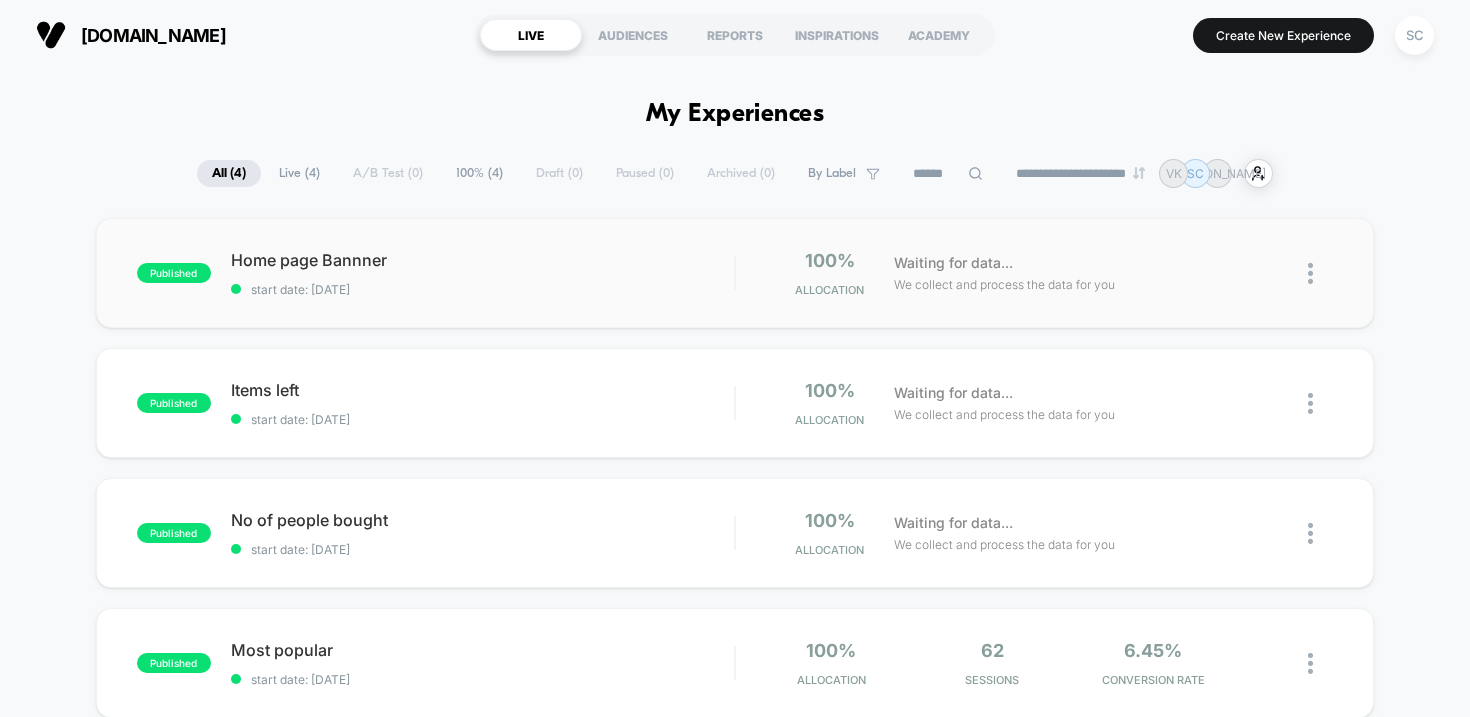 click at bounding box center [1301, 273] 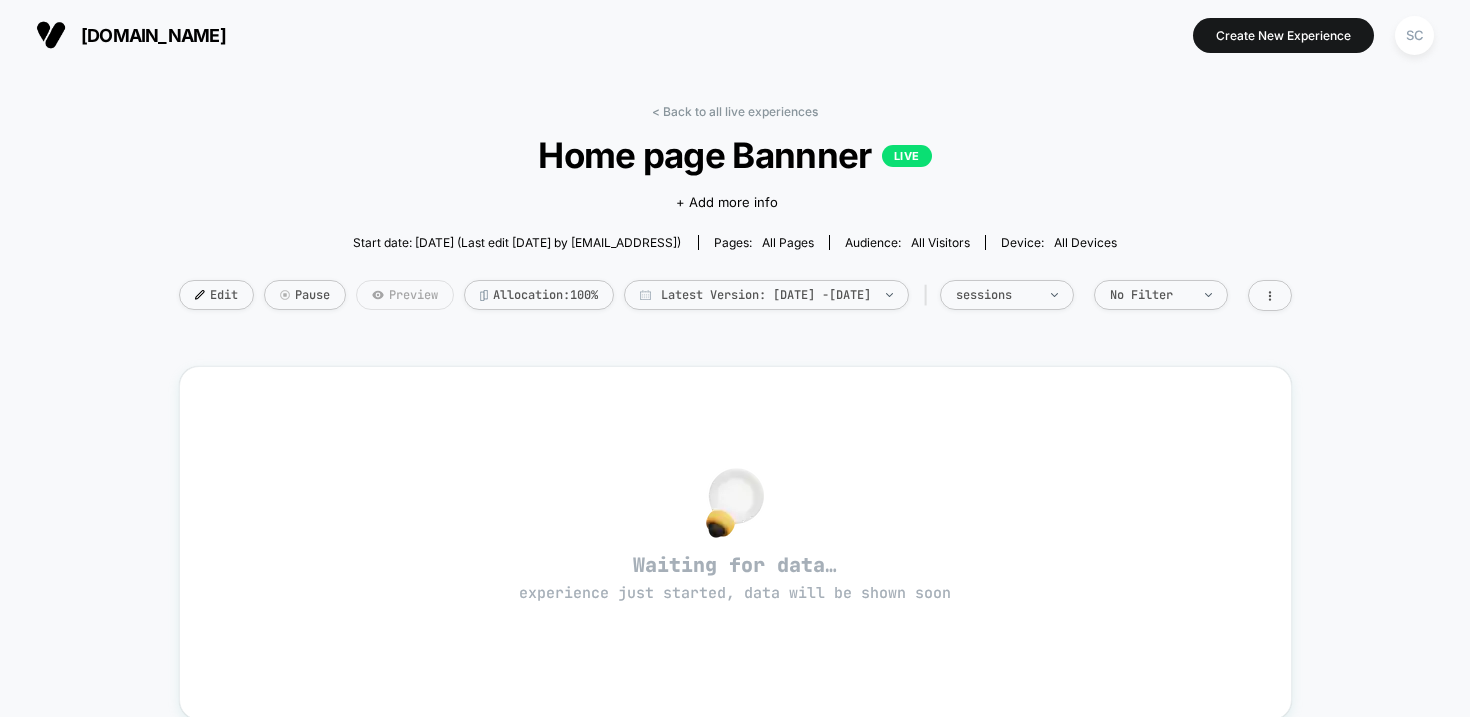 click on "Preview" at bounding box center (405, 295) 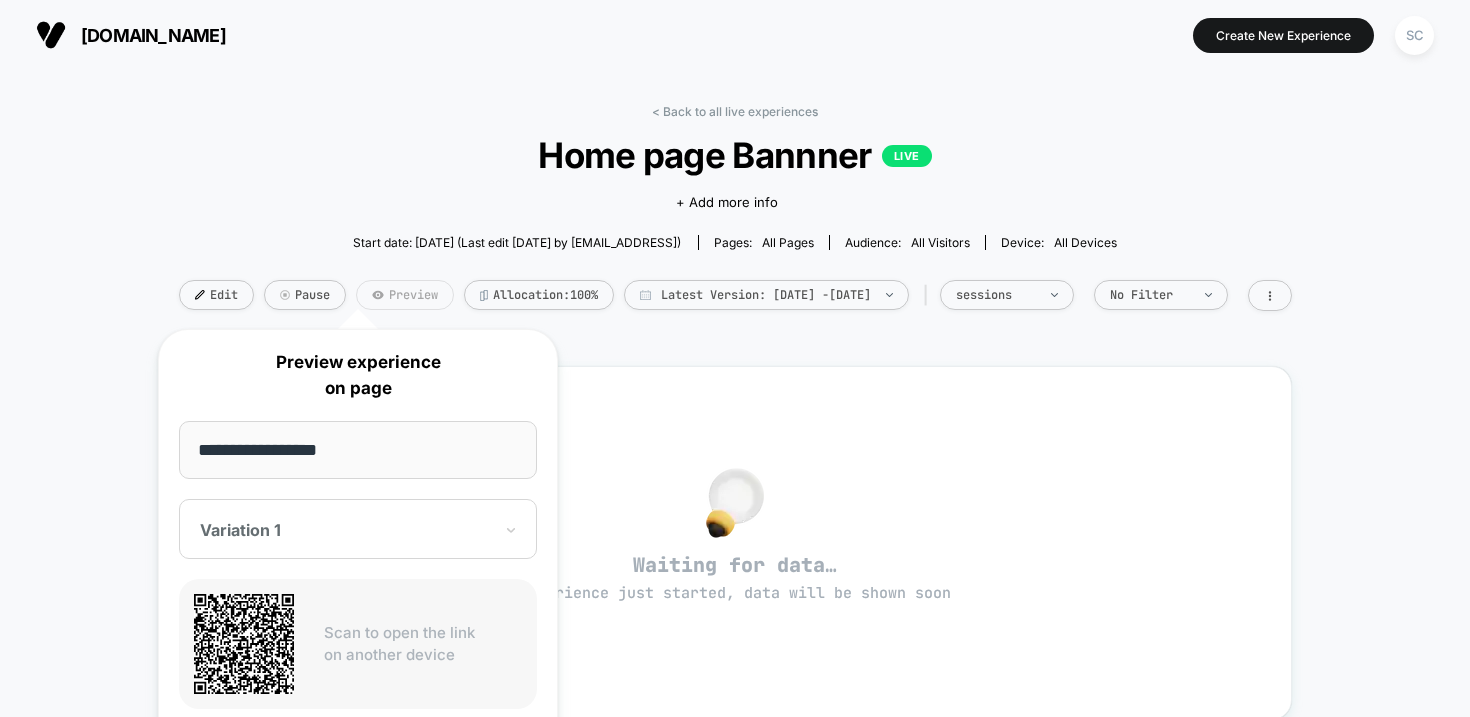 click on "Preview" at bounding box center (405, 295) 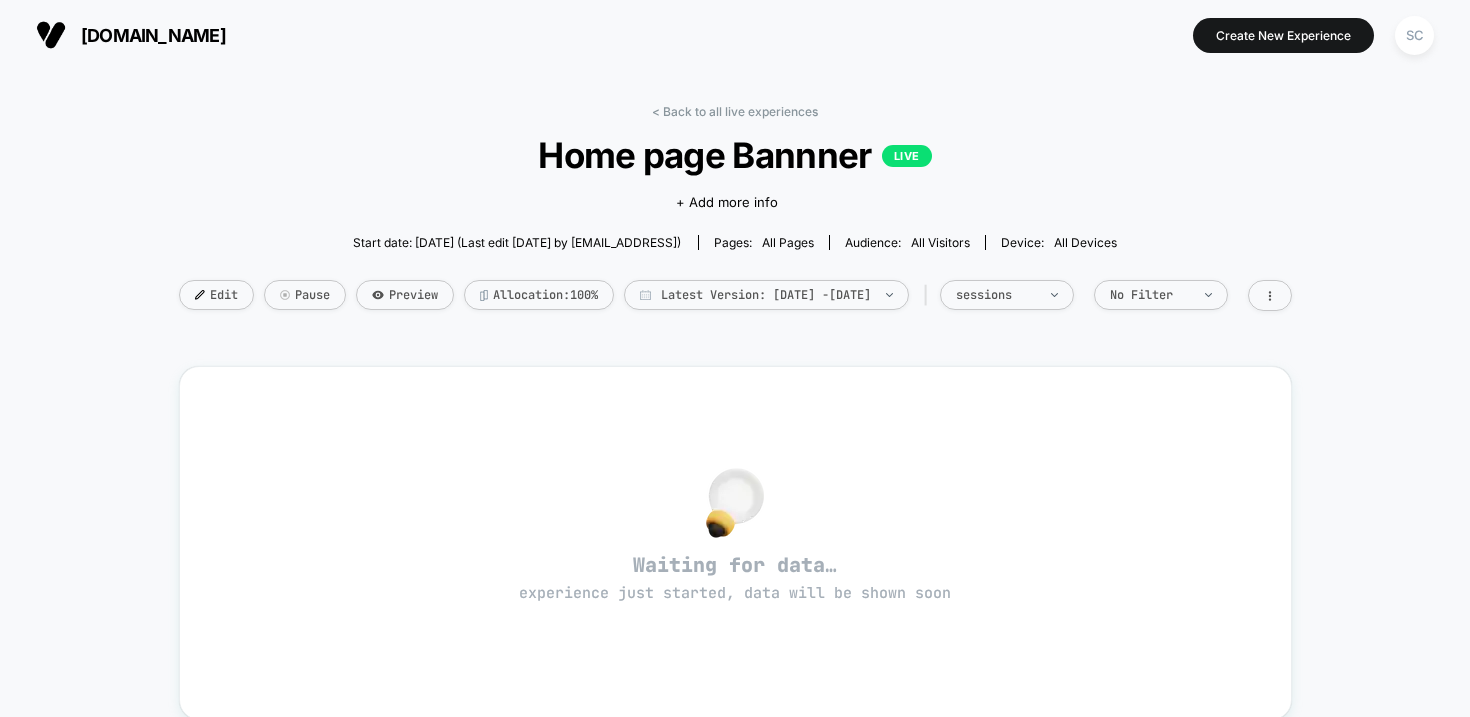 click on "[DOMAIN_NAME]" at bounding box center (153, 35) 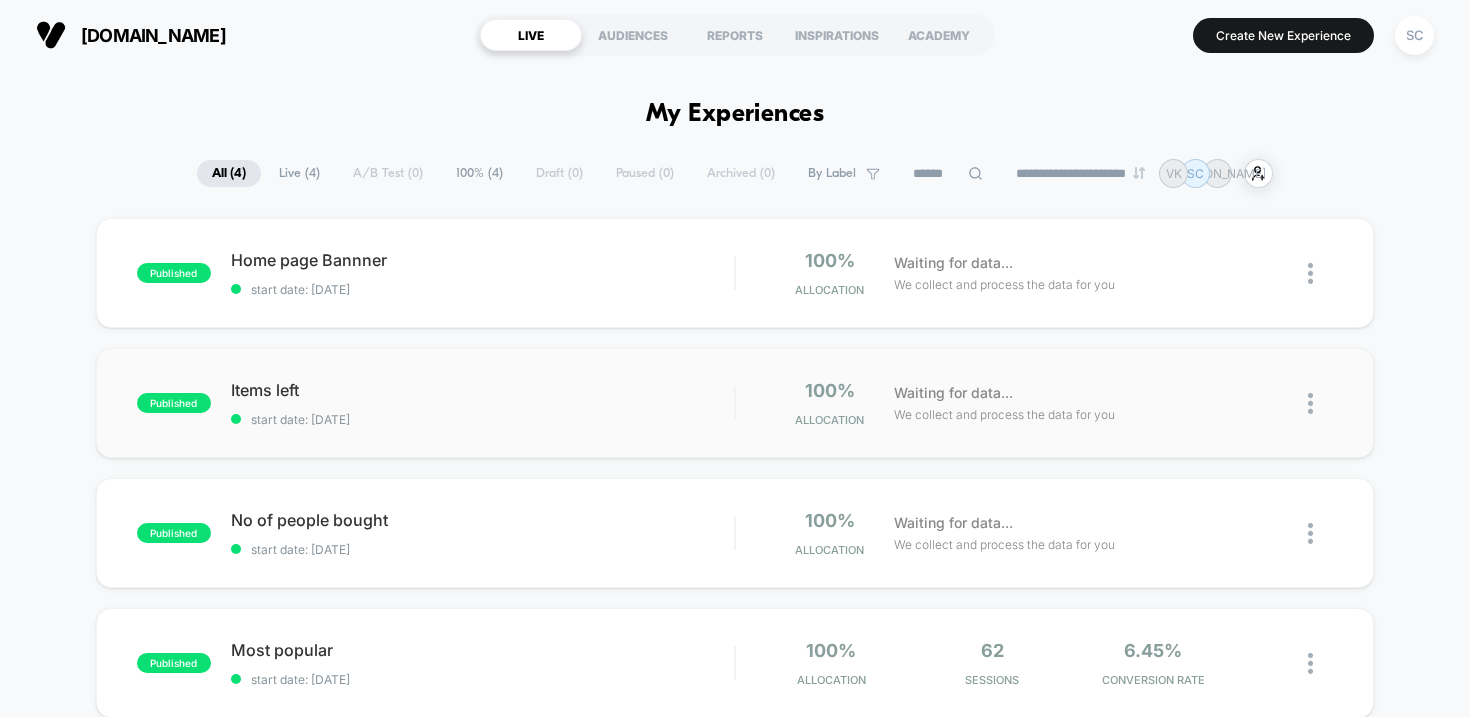 scroll, scrollTop: 0, scrollLeft: 0, axis: both 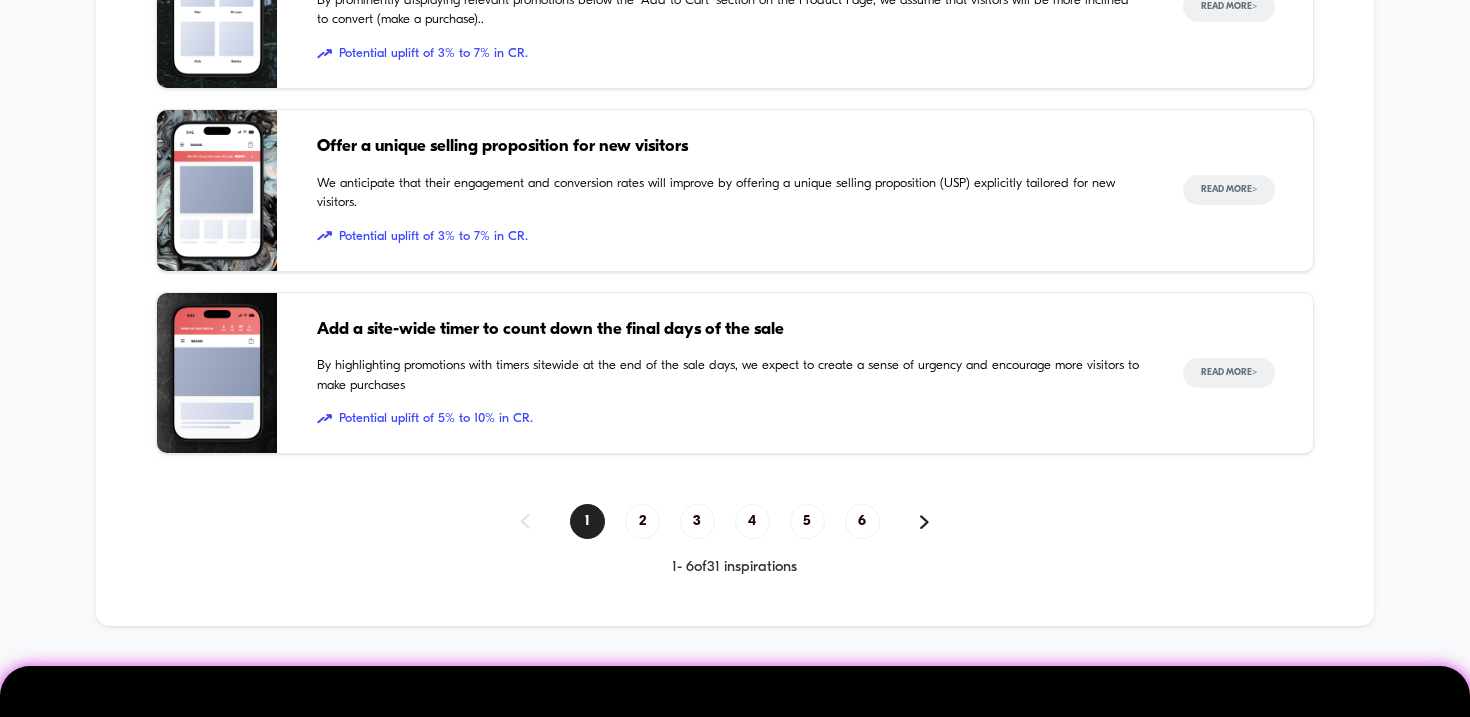 click at bounding box center (217, 373) 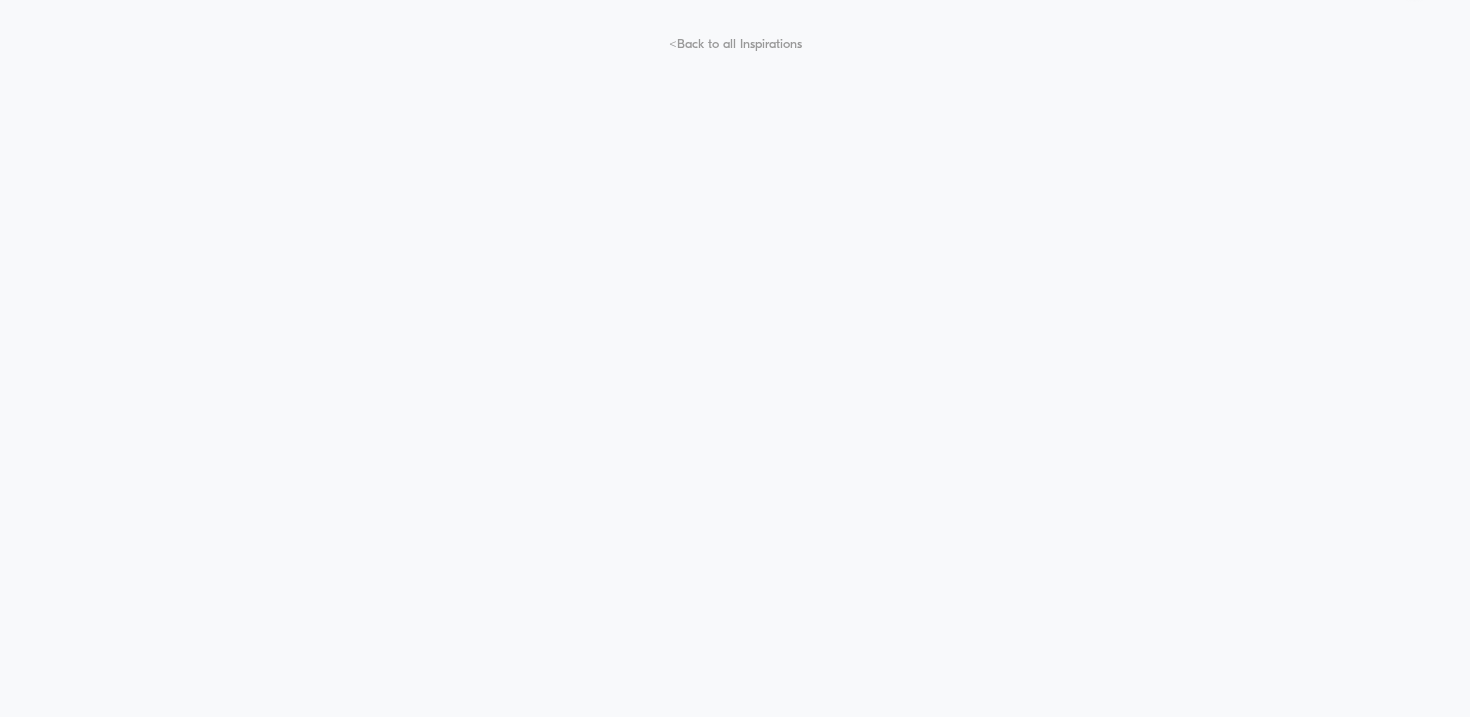 scroll, scrollTop: 0, scrollLeft: 0, axis: both 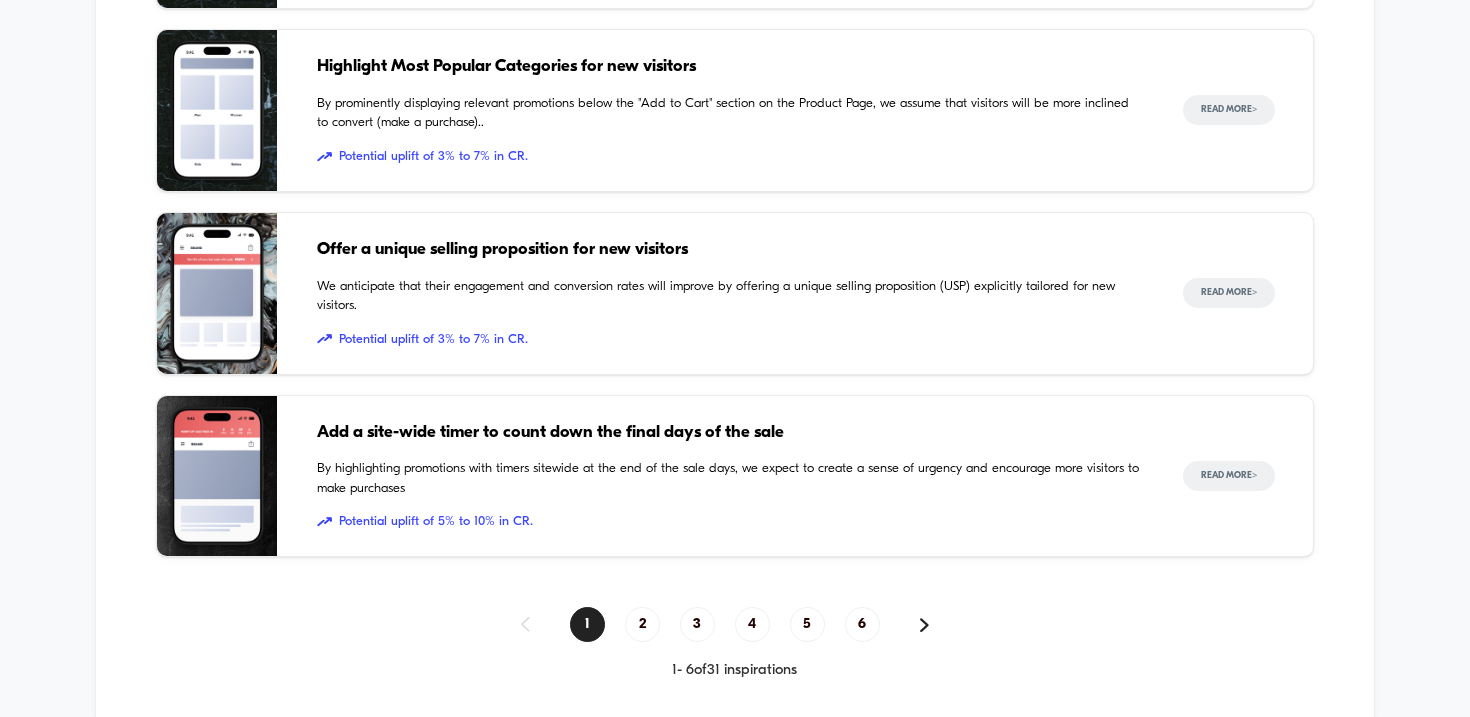 click at bounding box center (217, 293) 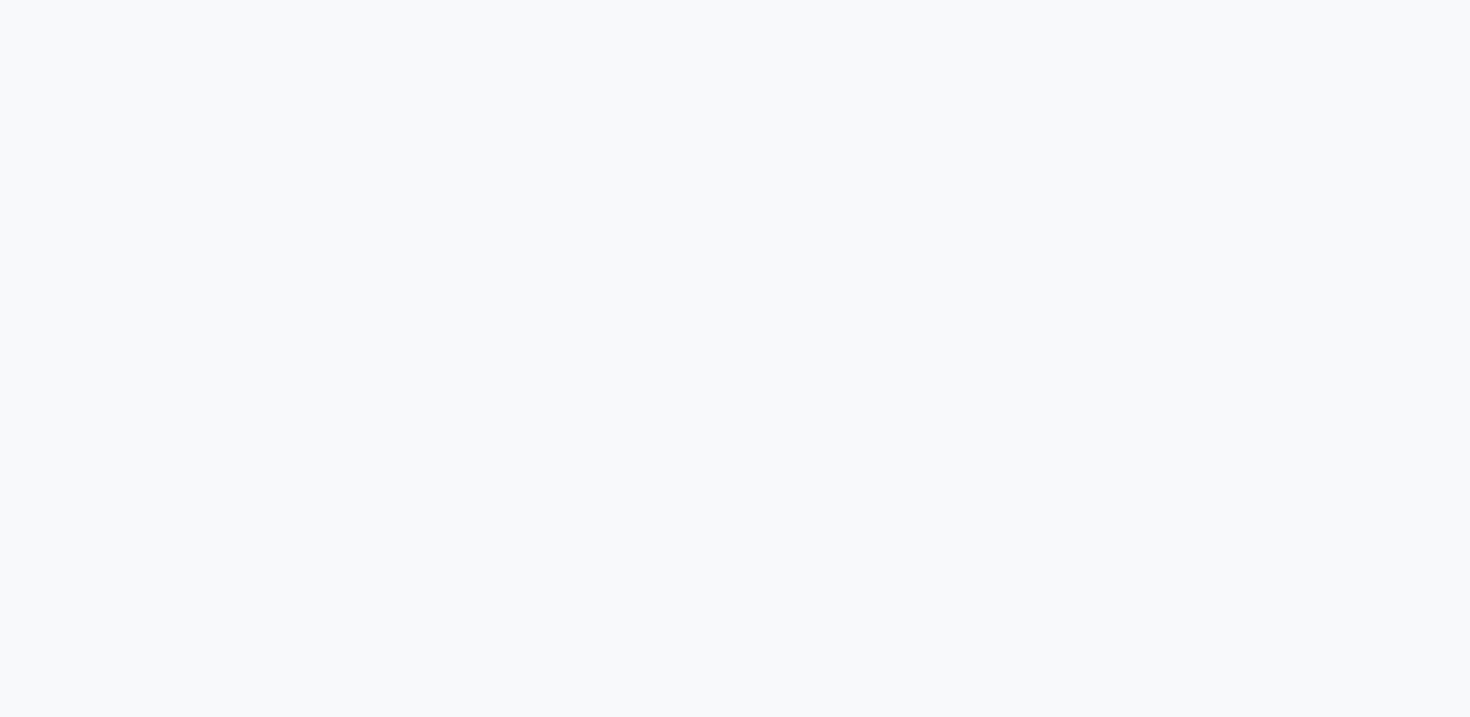 scroll, scrollTop: 263, scrollLeft: 0, axis: vertical 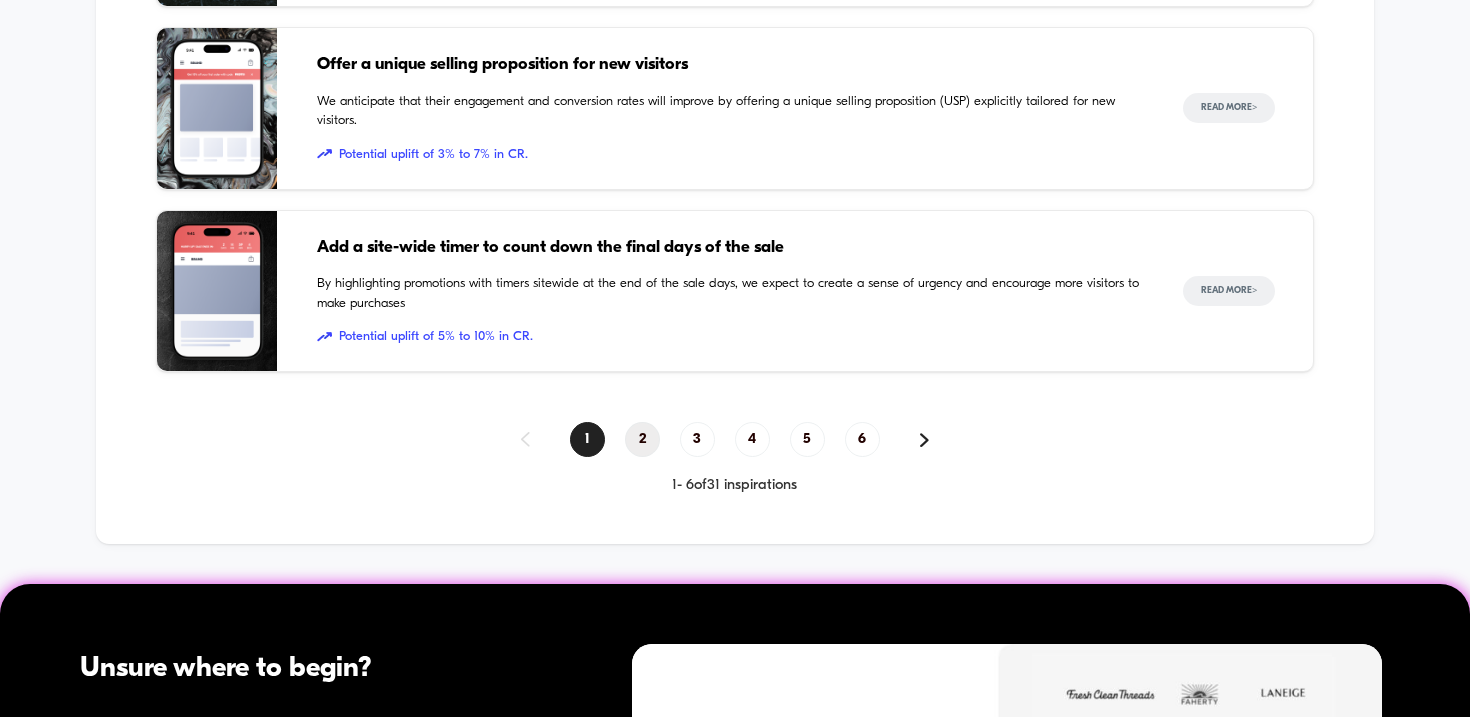 click on "2" at bounding box center (642, 439) 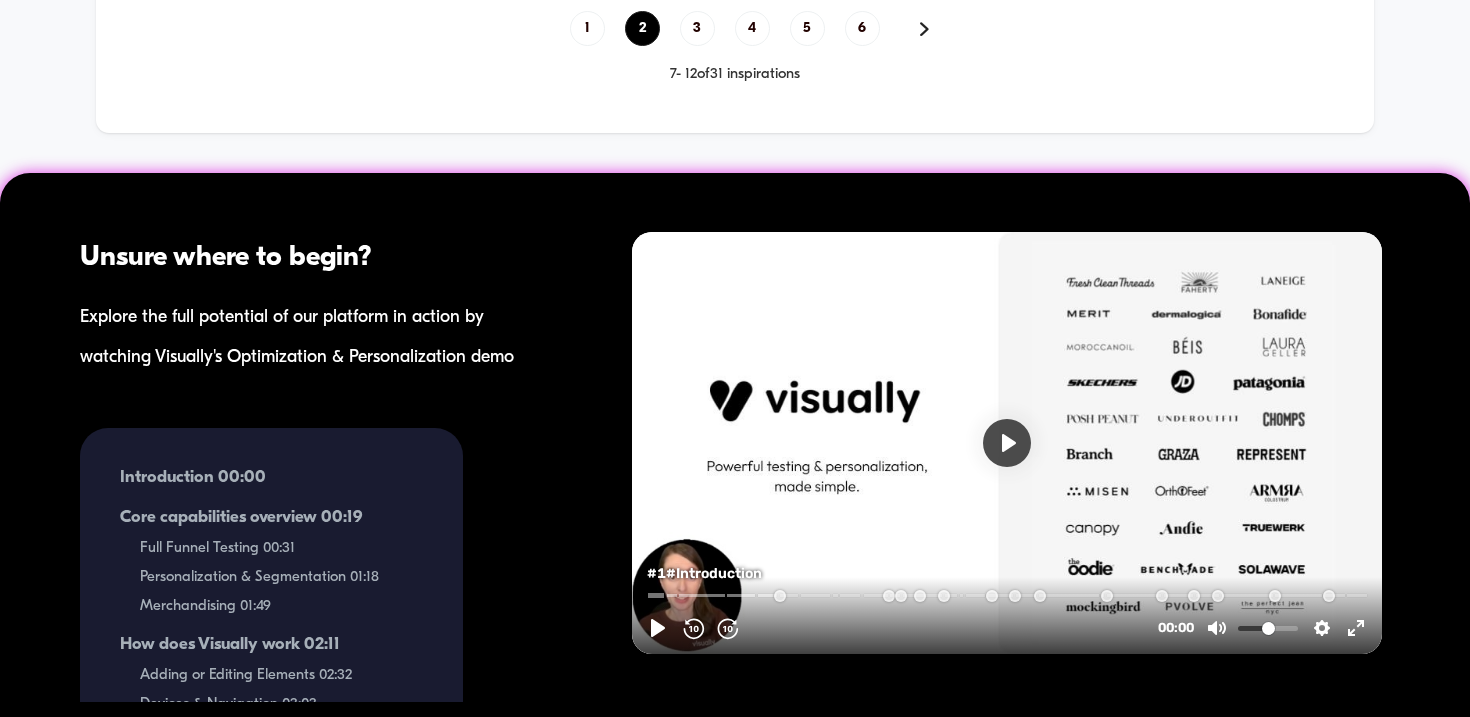 scroll, scrollTop: 1995, scrollLeft: 0, axis: vertical 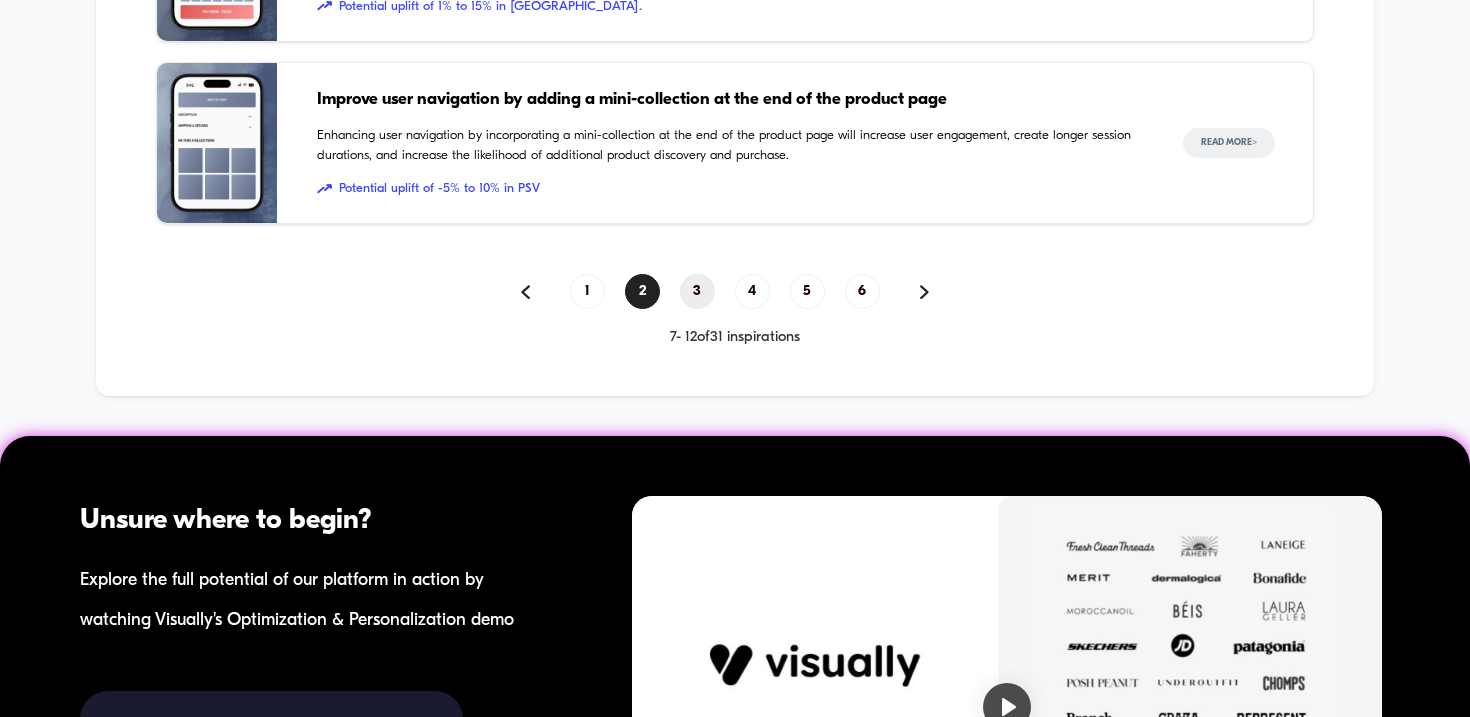 click on "3" at bounding box center (697, 291) 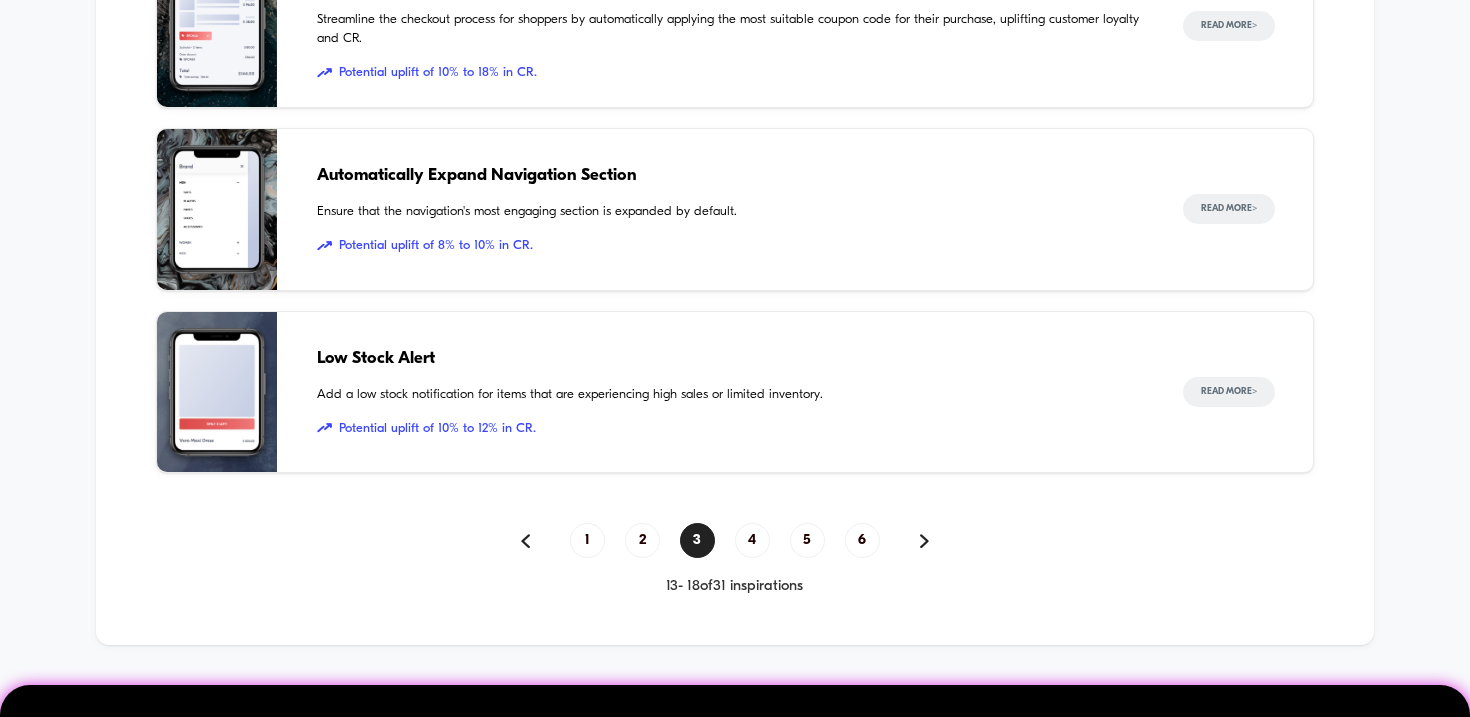 scroll, scrollTop: 2204, scrollLeft: 0, axis: vertical 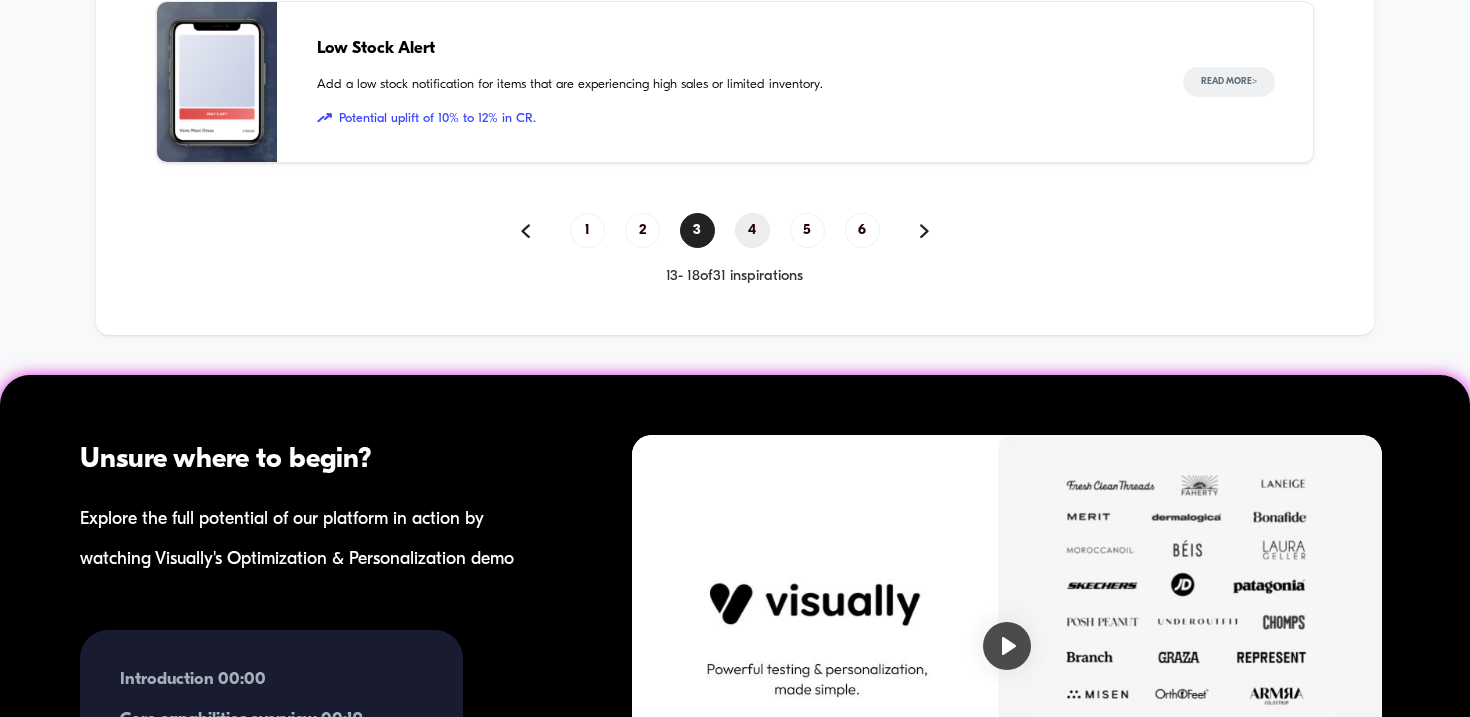 click on "4" at bounding box center (752, 230) 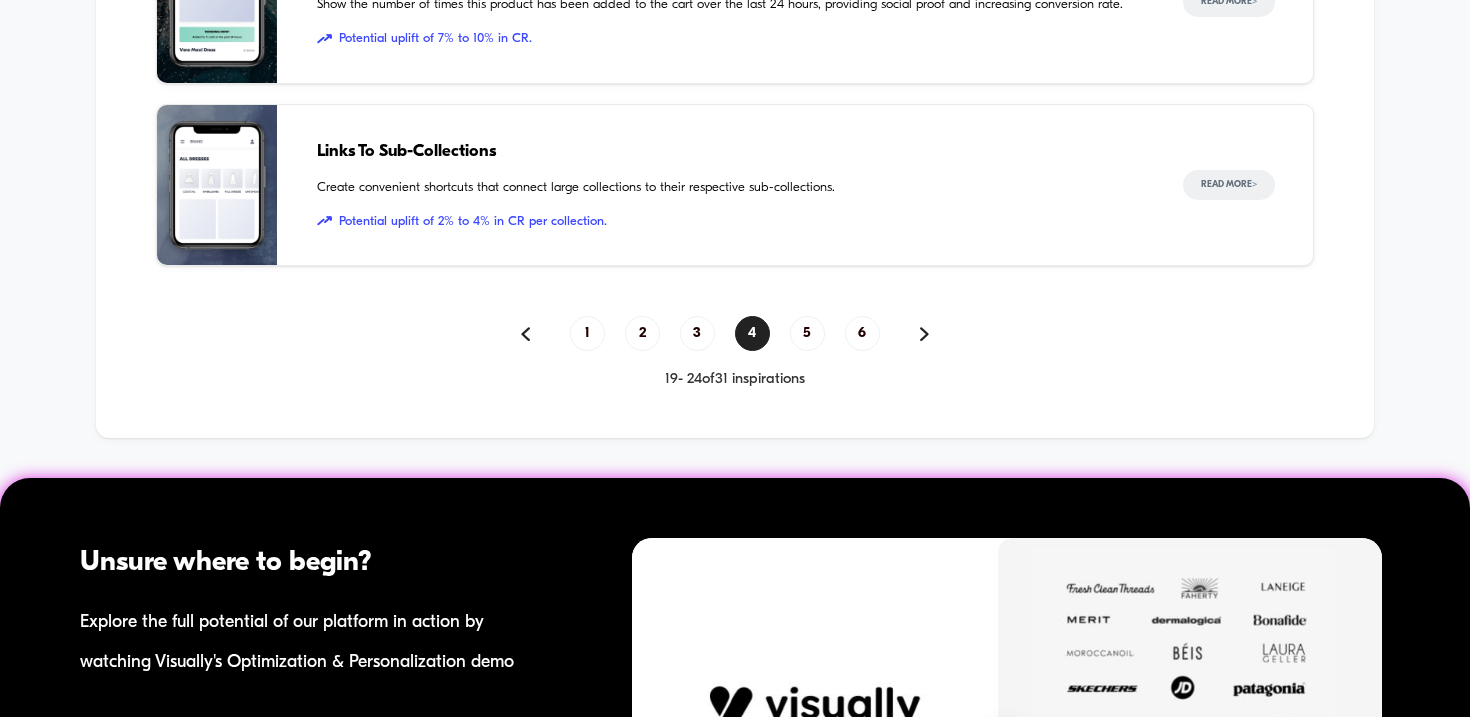 scroll, scrollTop: 2408, scrollLeft: 0, axis: vertical 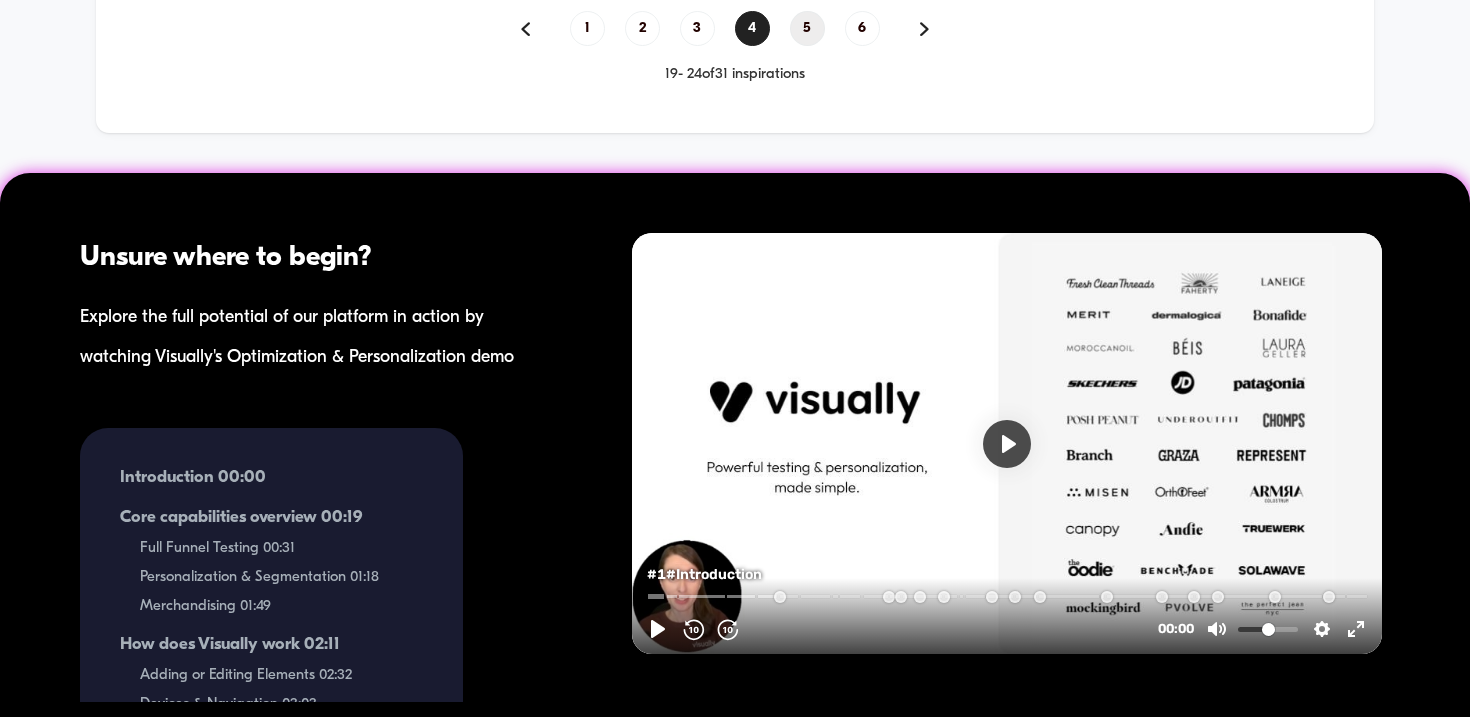 click on "5" at bounding box center [807, 28] 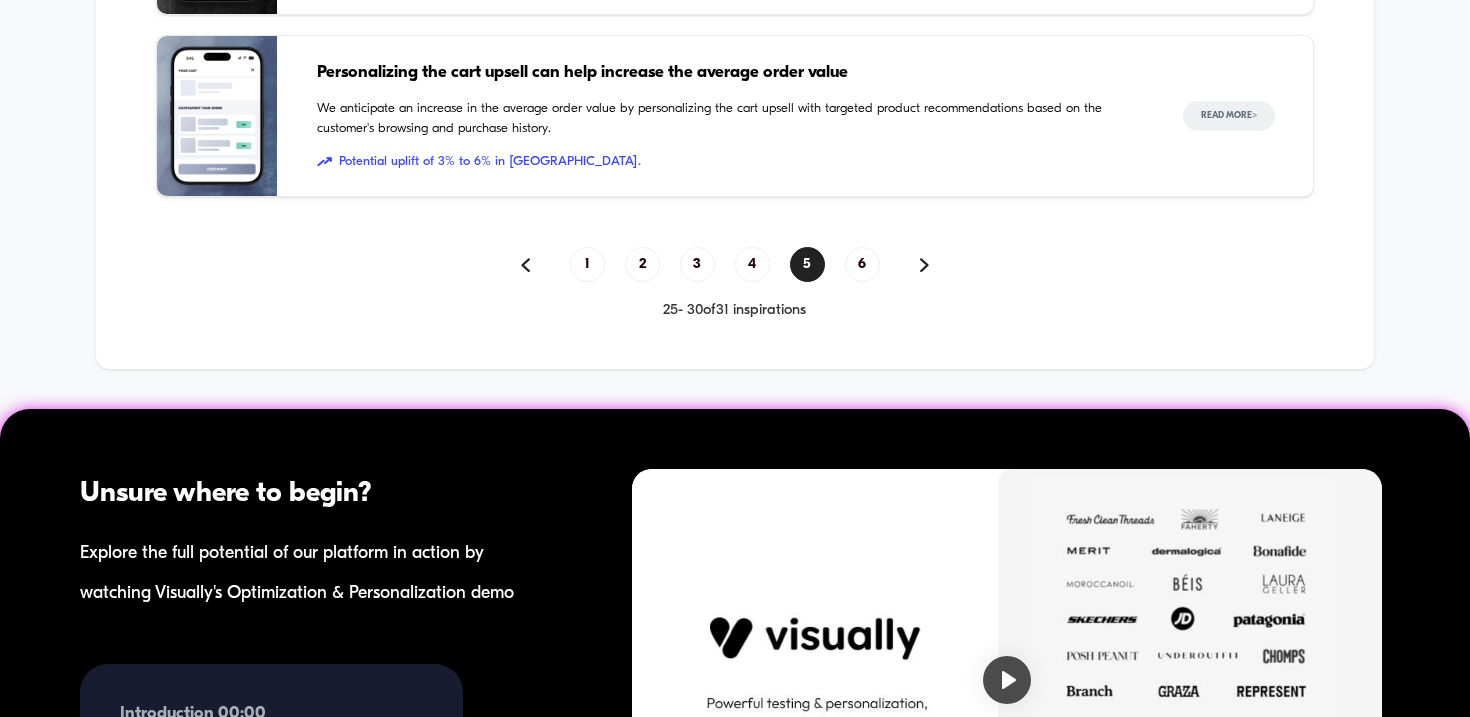 scroll, scrollTop: 2163, scrollLeft: 0, axis: vertical 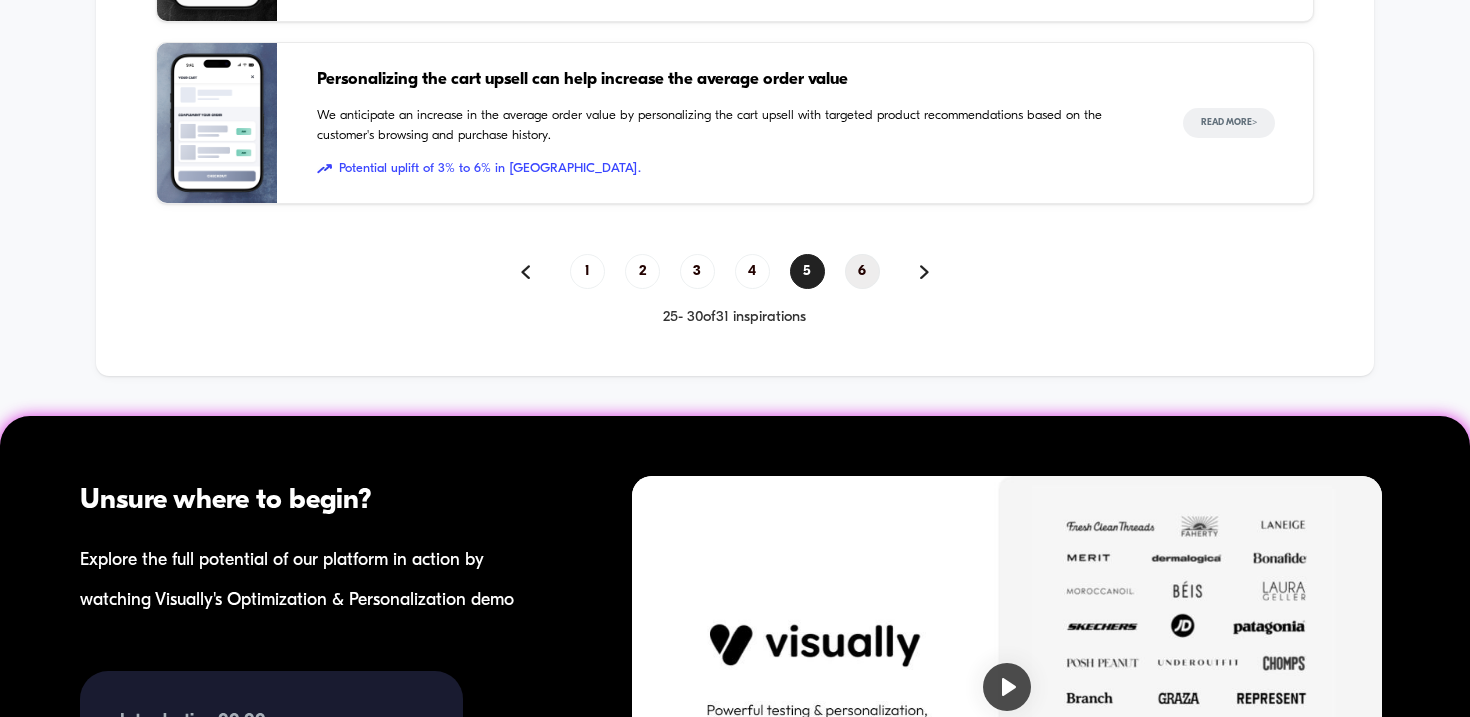click on "6" at bounding box center [862, 271] 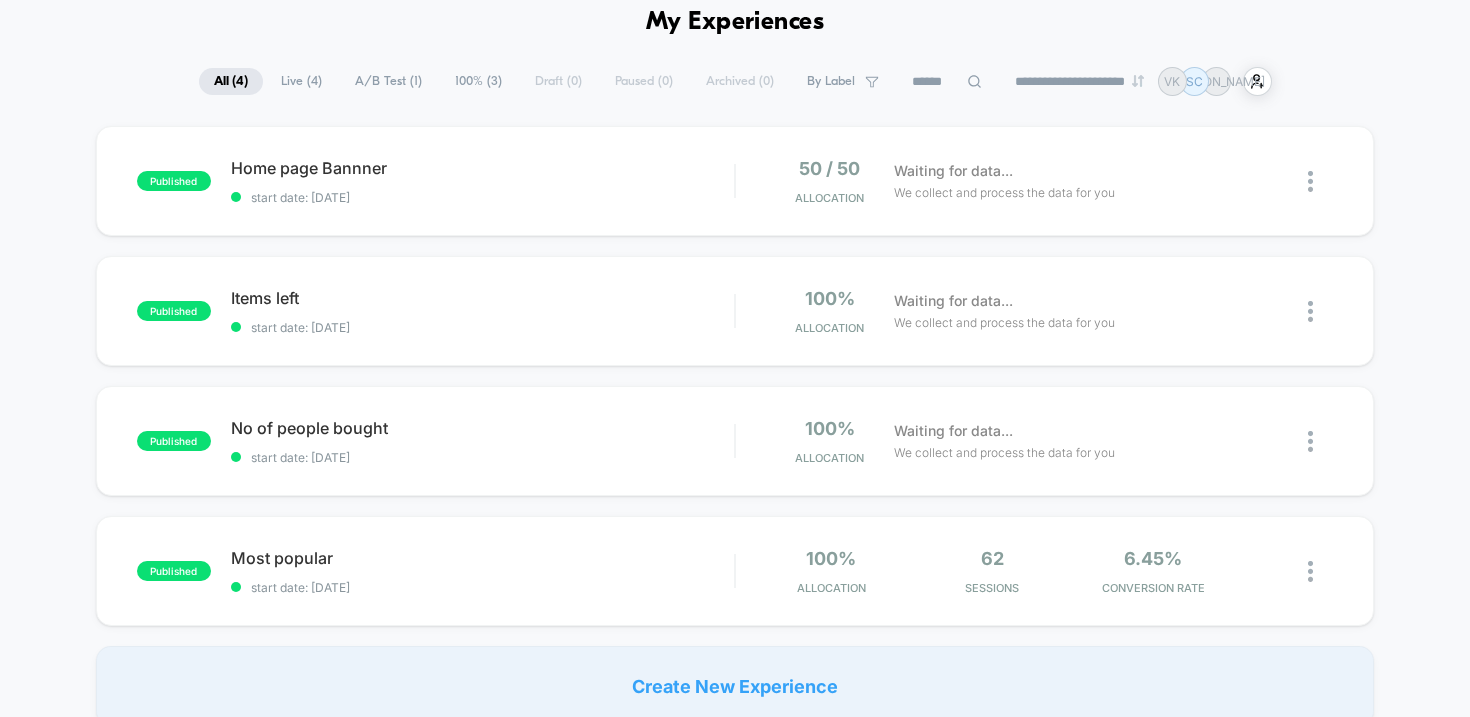 scroll, scrollTop: 0, scrollLeft: 0, axis: both 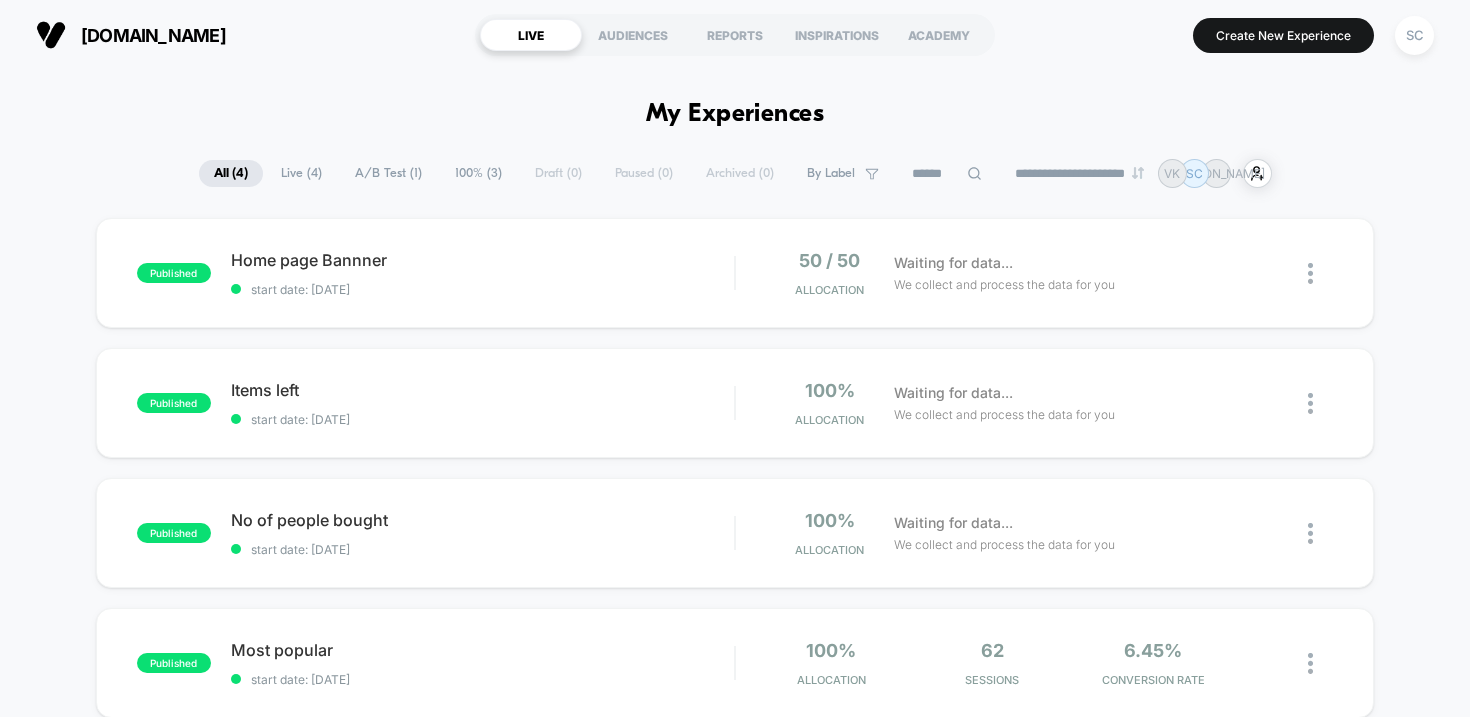 click on "[DOMAIN_NAME]" at bounding box center [131, 35] 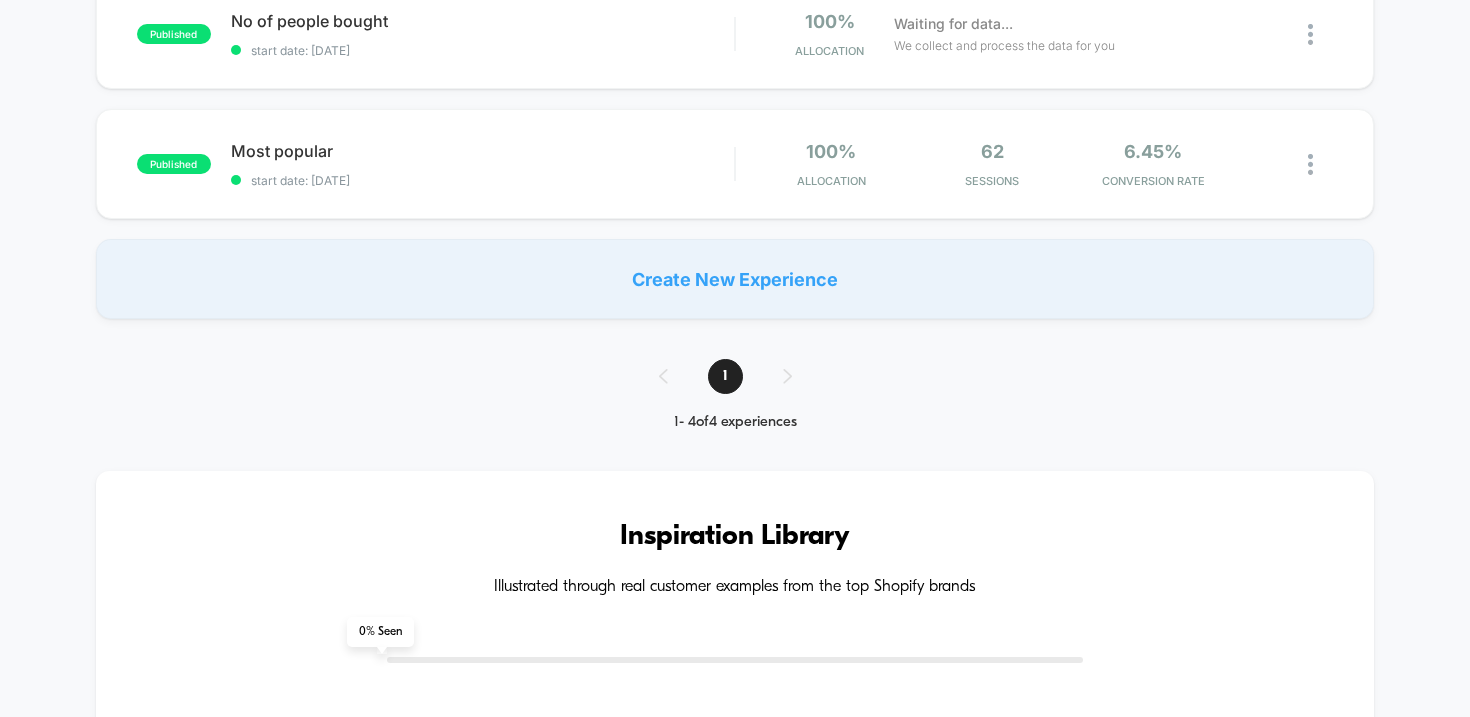 scroll, scrollTop: 0, scrollLeft: 0, axis: both 